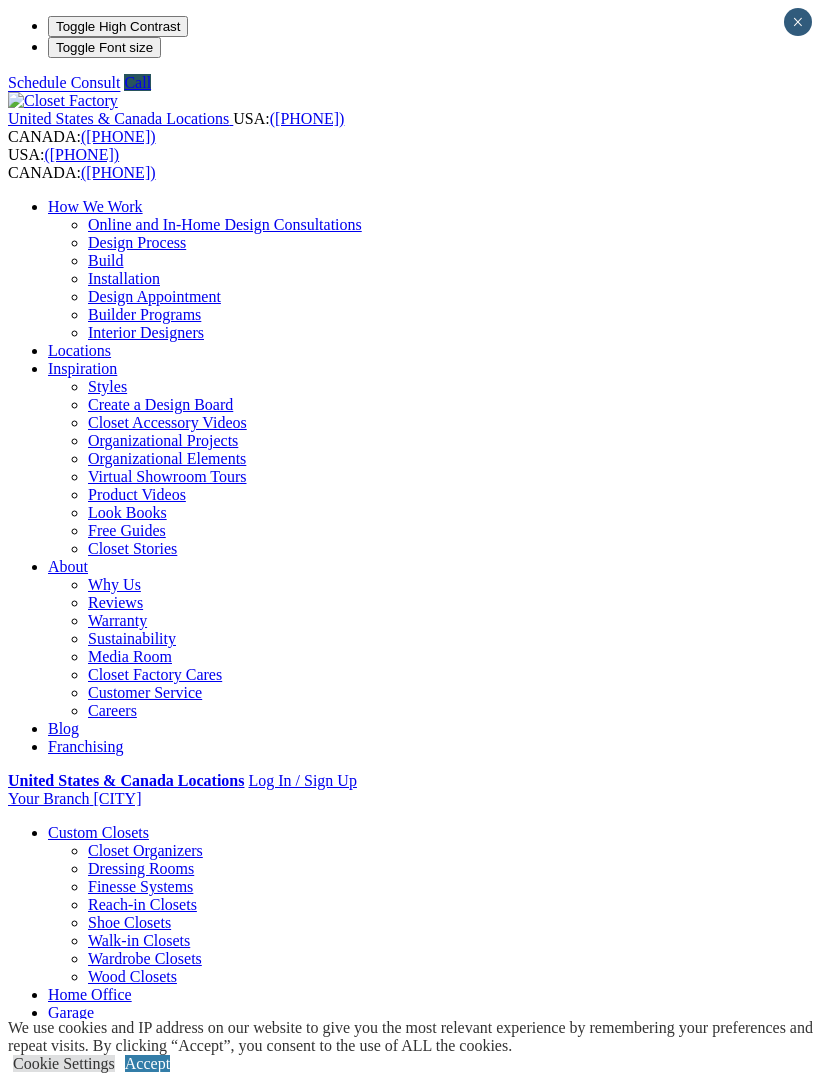 scroll, scrollTop: 0, scrollLeft: 0, axis: both 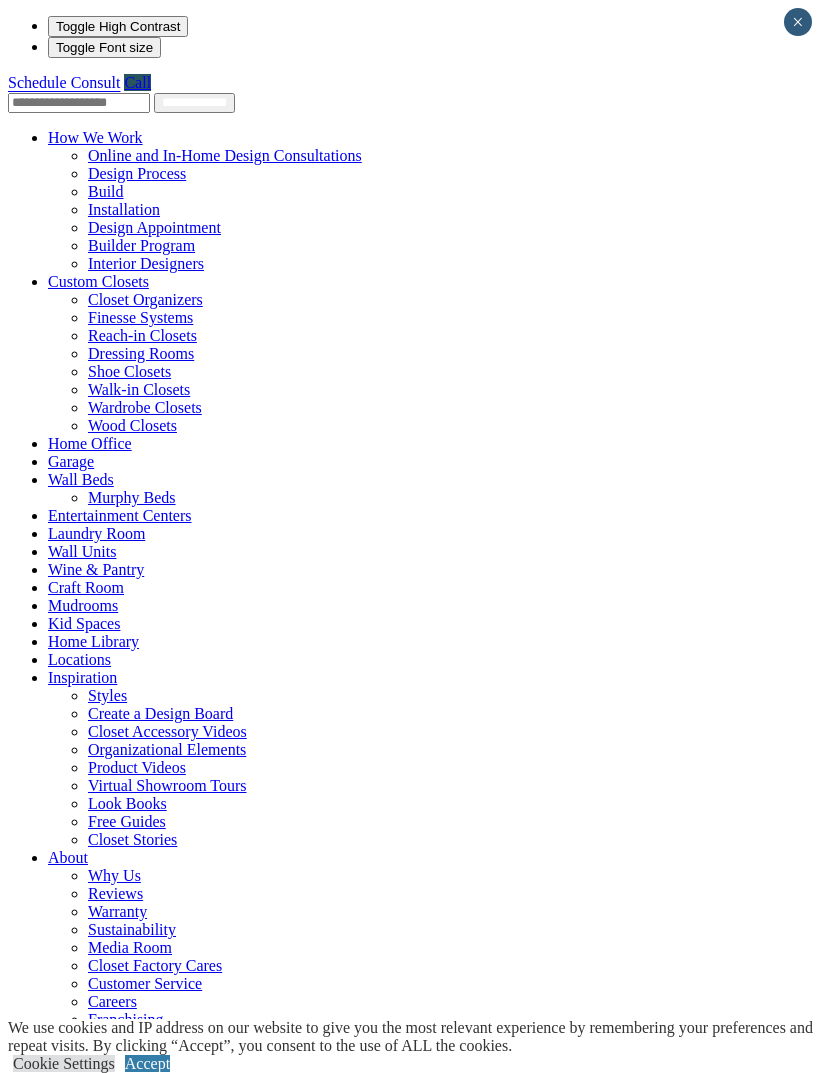 click at bounding box center [180, 26] 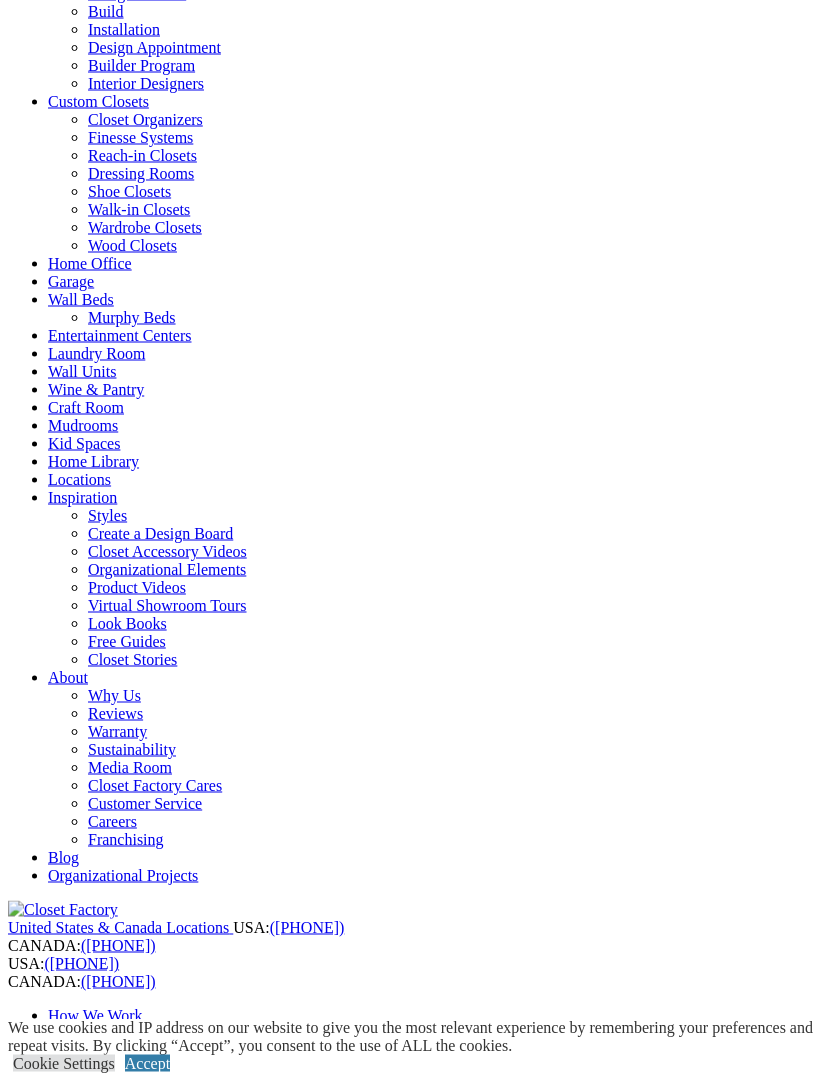scroll, scrollTop: 181, scrollLeft: 0, axis: vertical 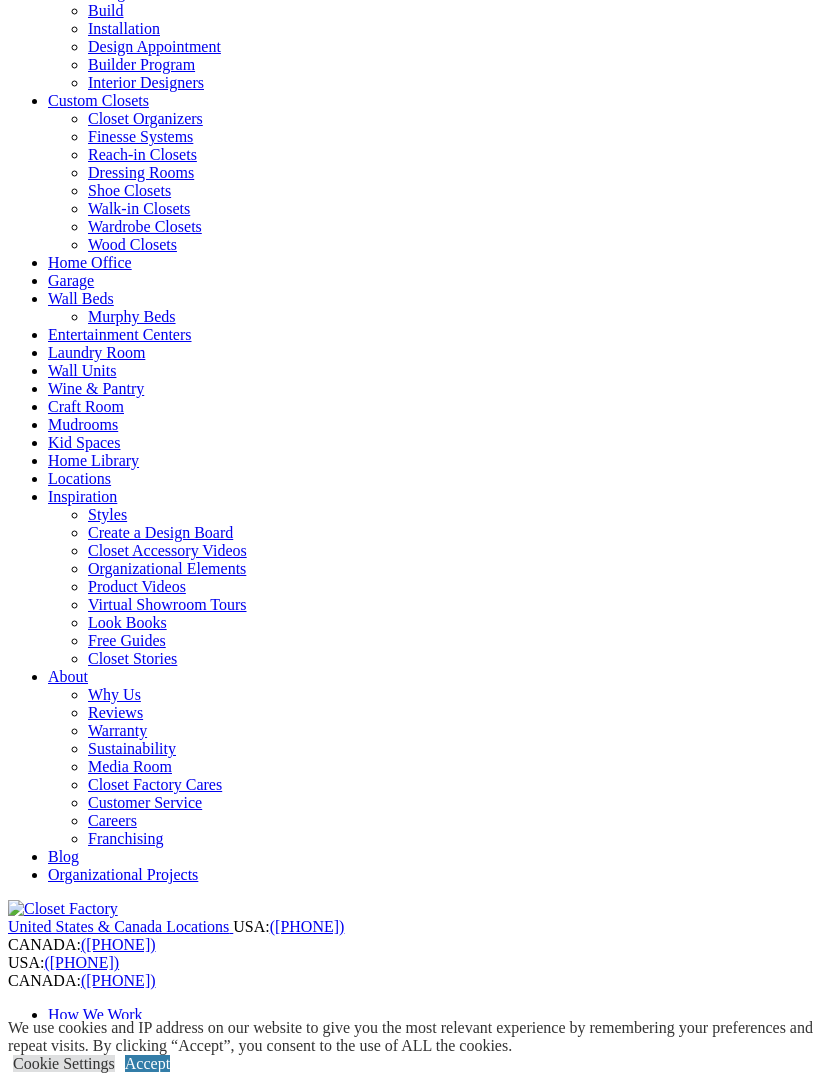click at bounding box center (153, -134) 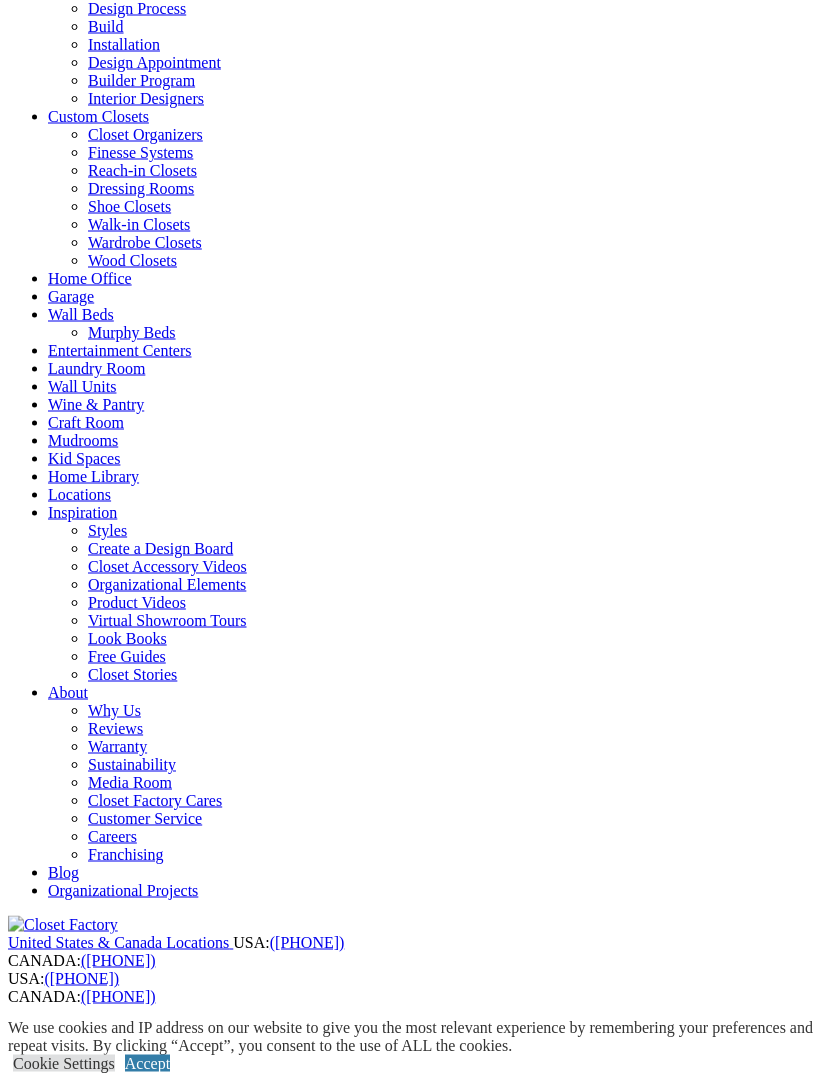 scroll, scrollTop: 166, scrollLeft: 0, axis: vertical 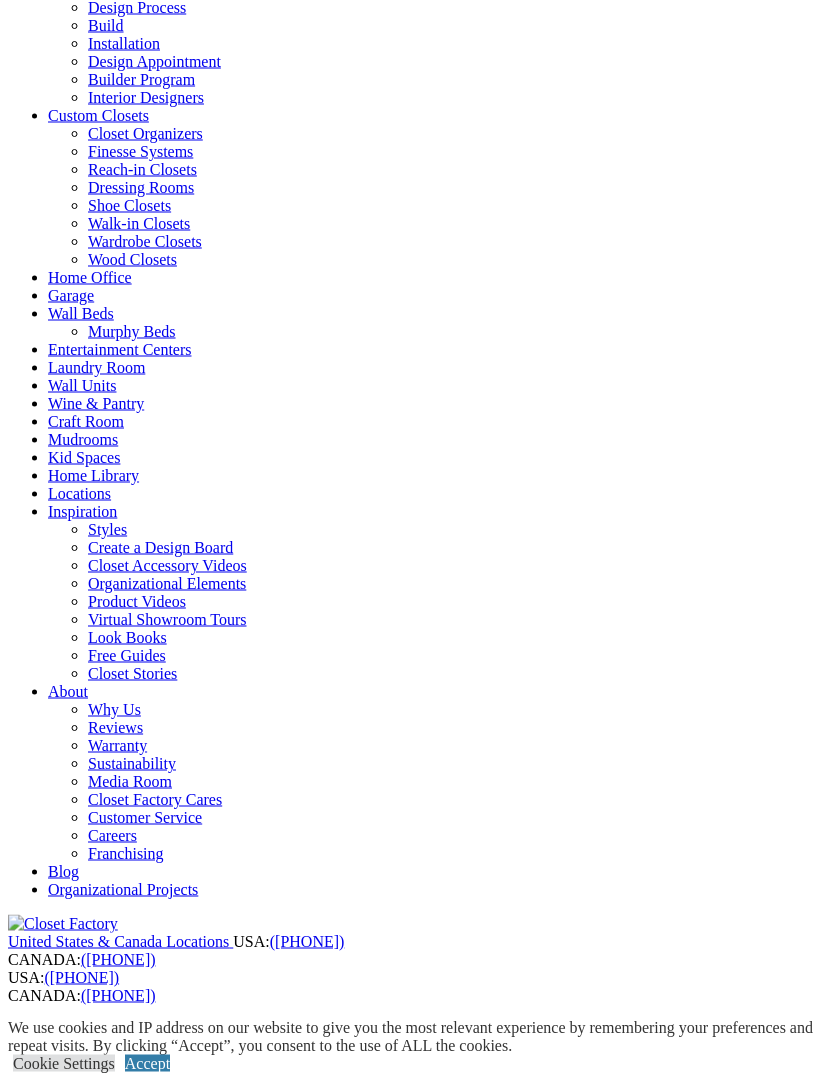 click on "Laundry Room" at bounding box center (96, 367) 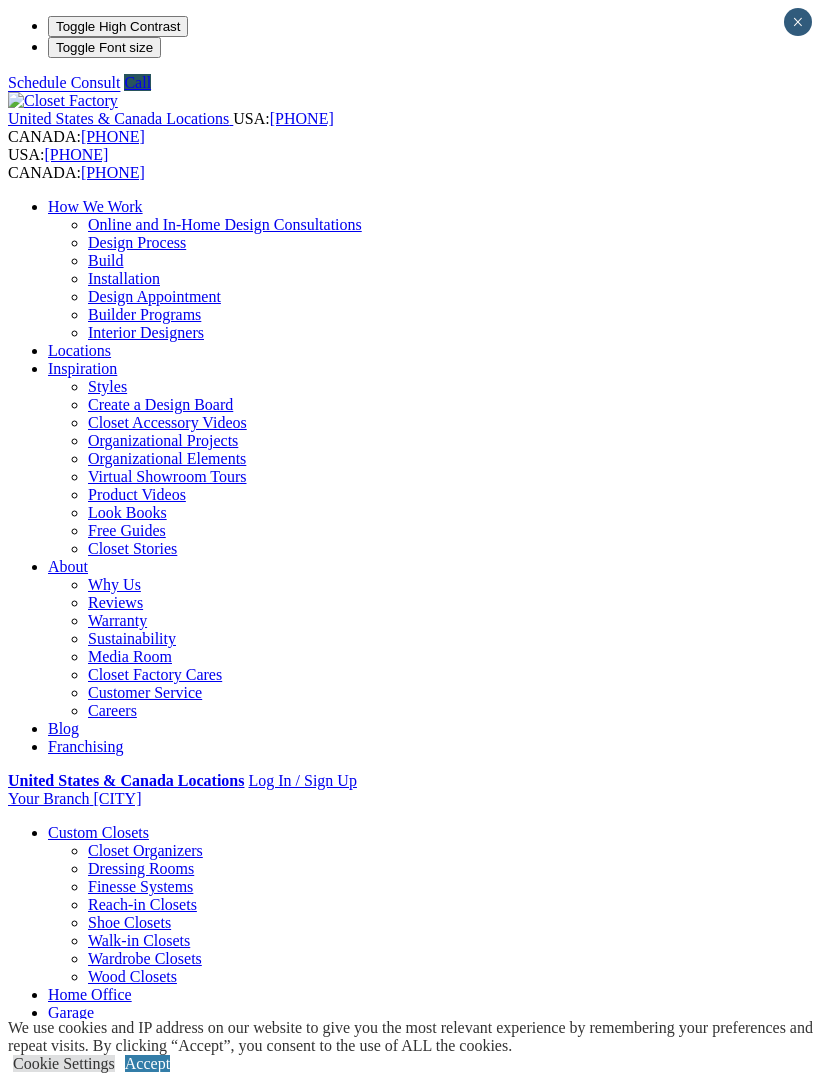 scroll, scrollTop: 0, scrollLeft: 0, axis: both 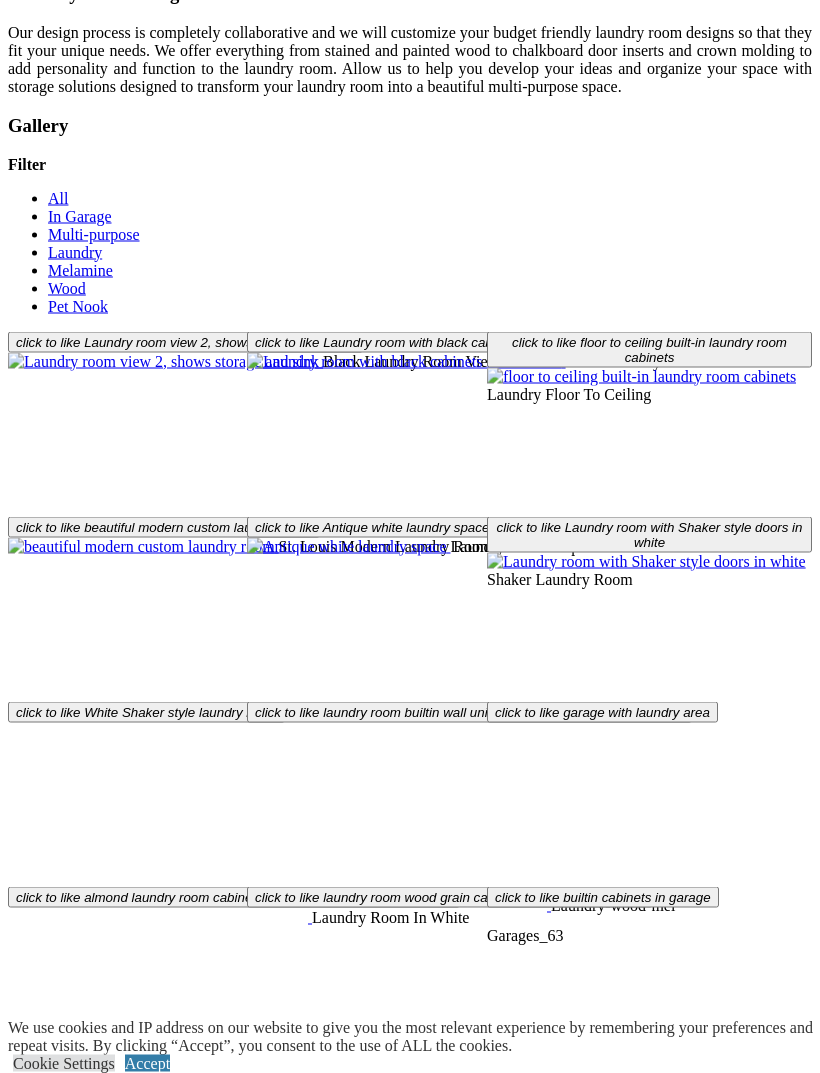 click on "Laundry" at bounding box center (75, 252) 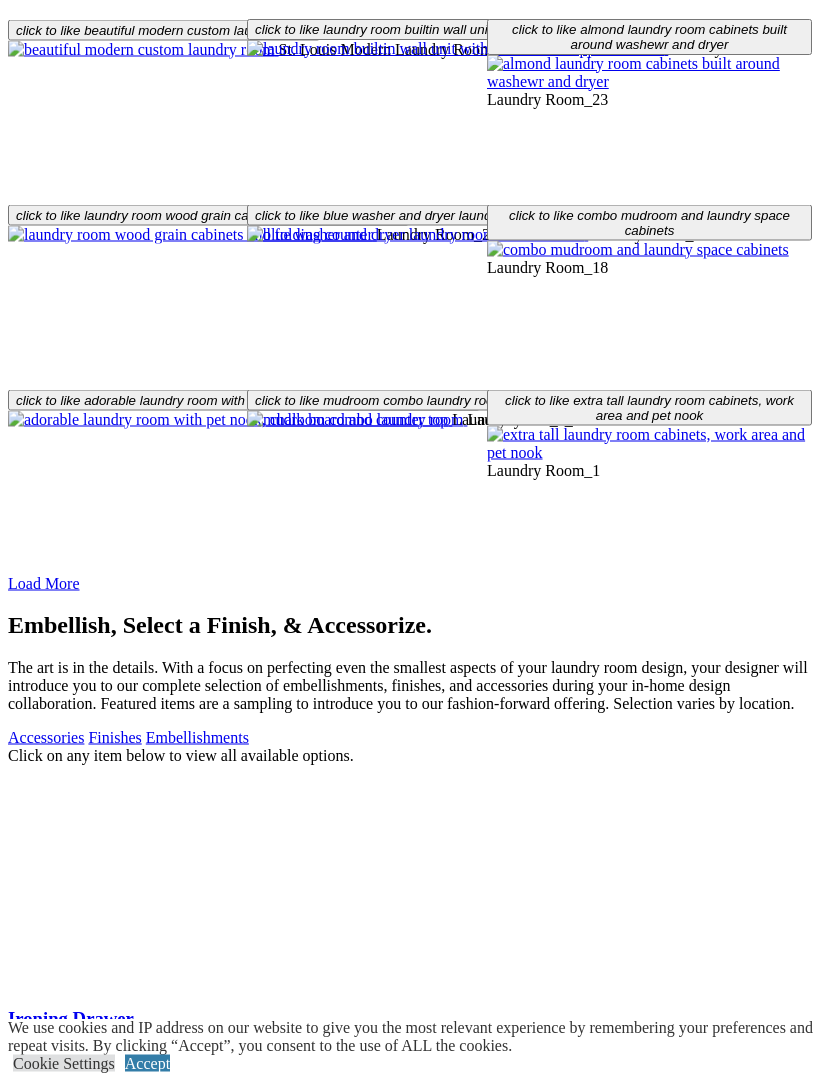 click at bounding box center (163, -135) 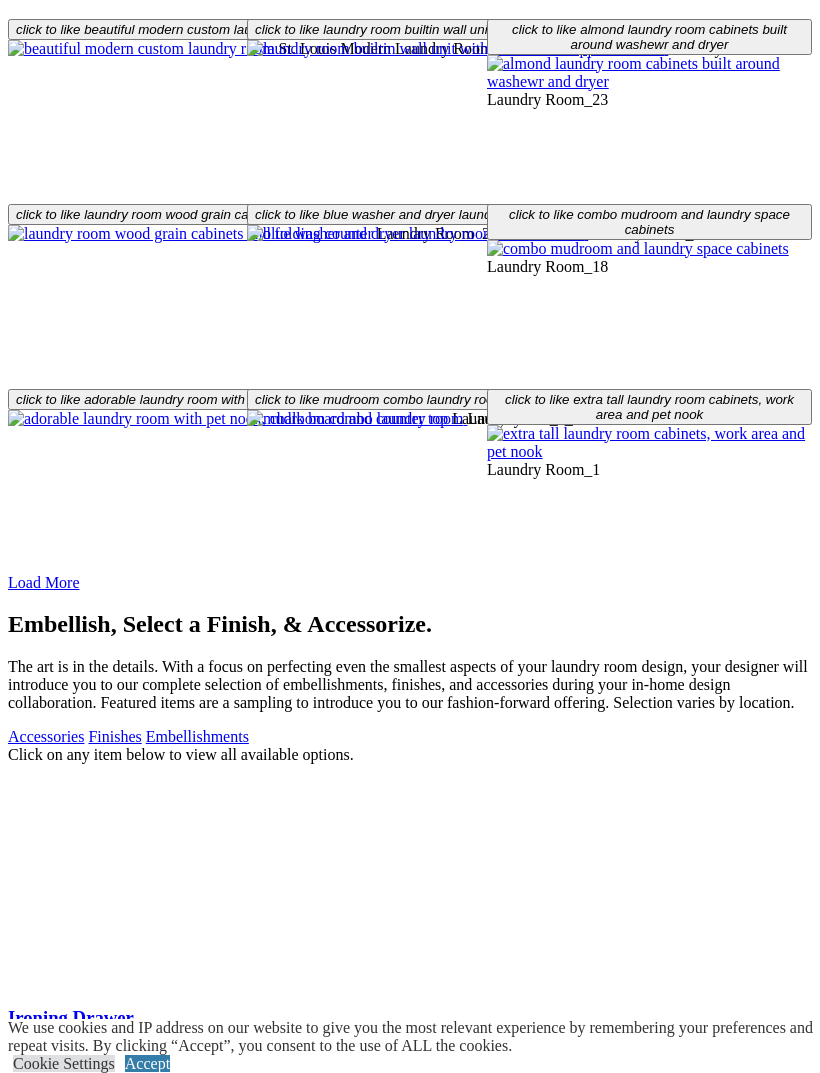 click at bounding box center (8, 39757) 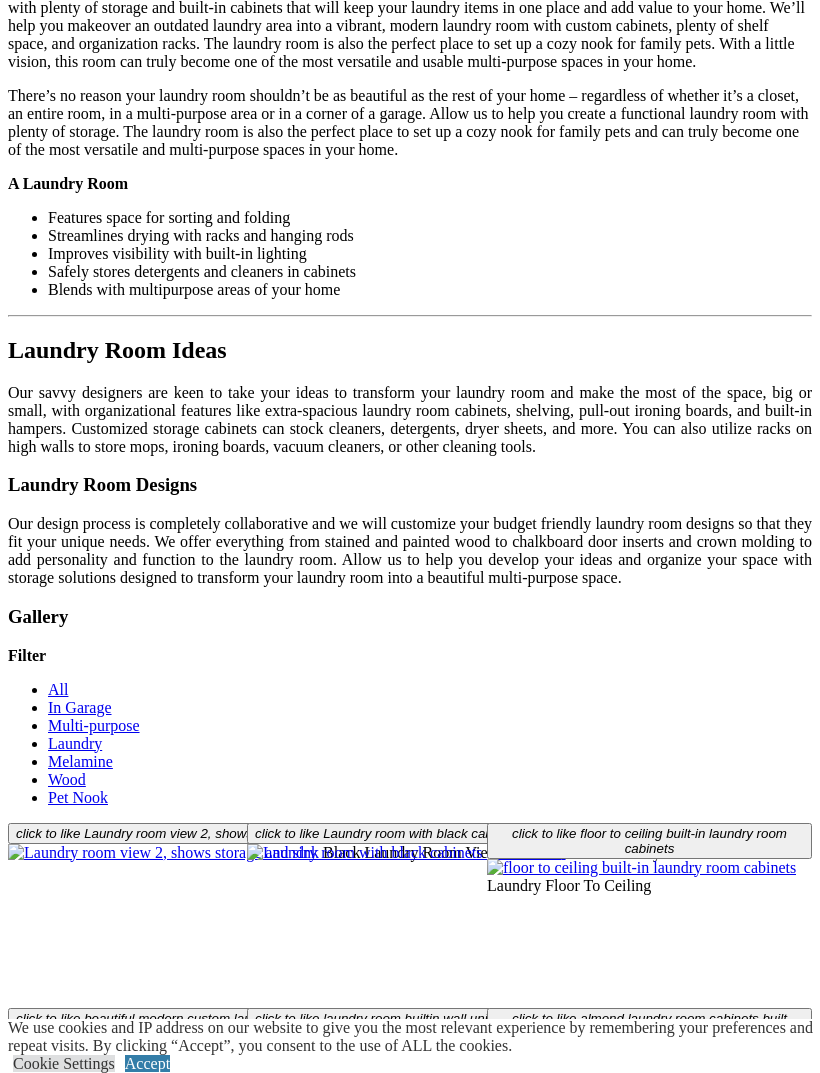 click on "Mudrooms" at bounding box center (83, -2470) 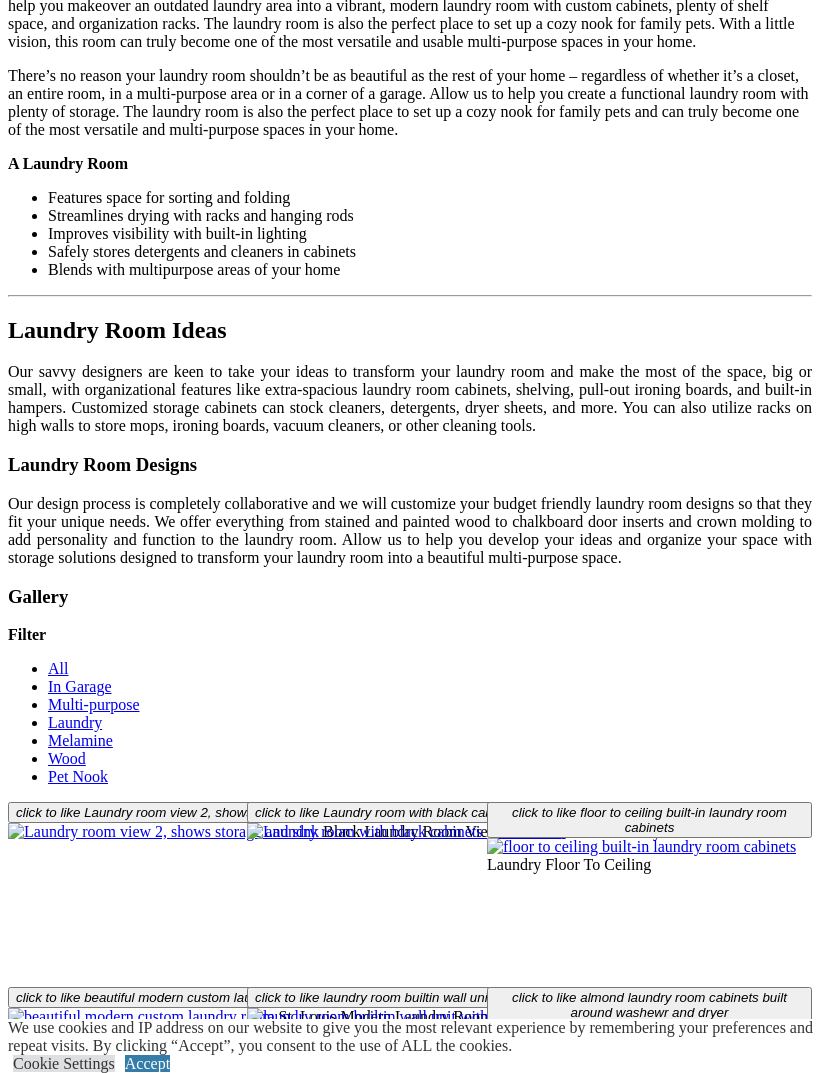 click on "Mudrooms" at bounding box center (83, -2470) 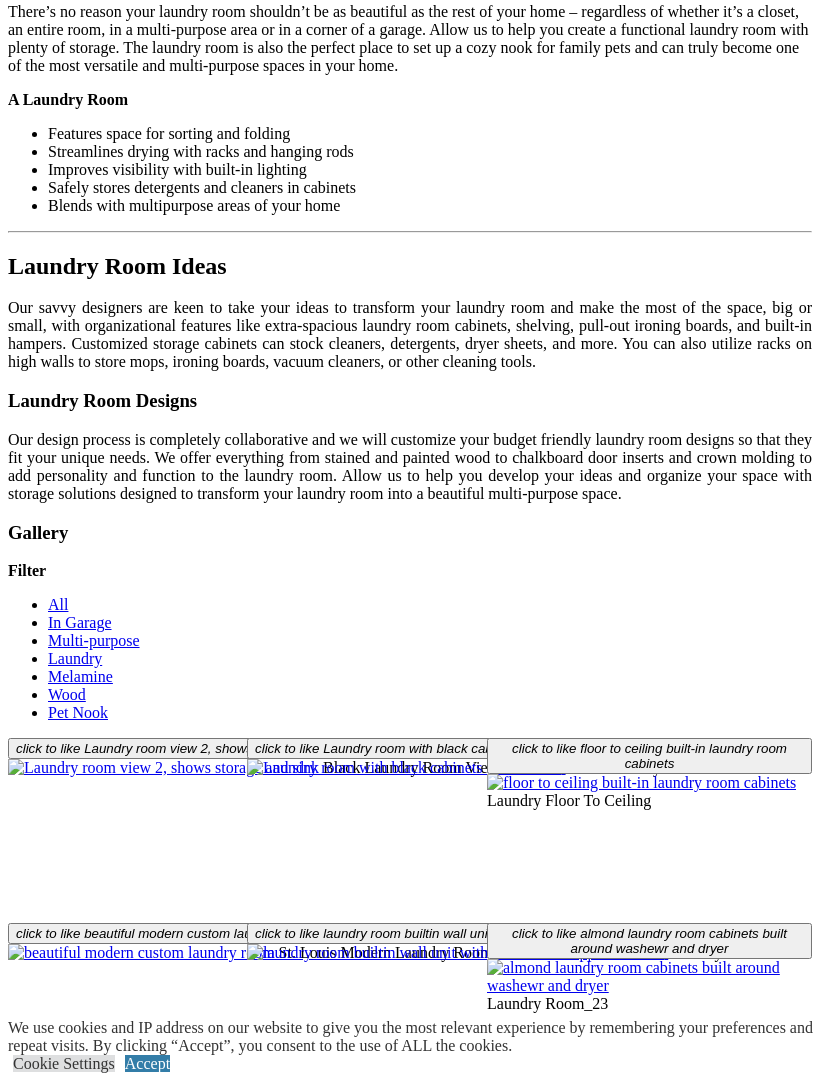 click on "Mudrooms" at bounding box center (83, -2534) 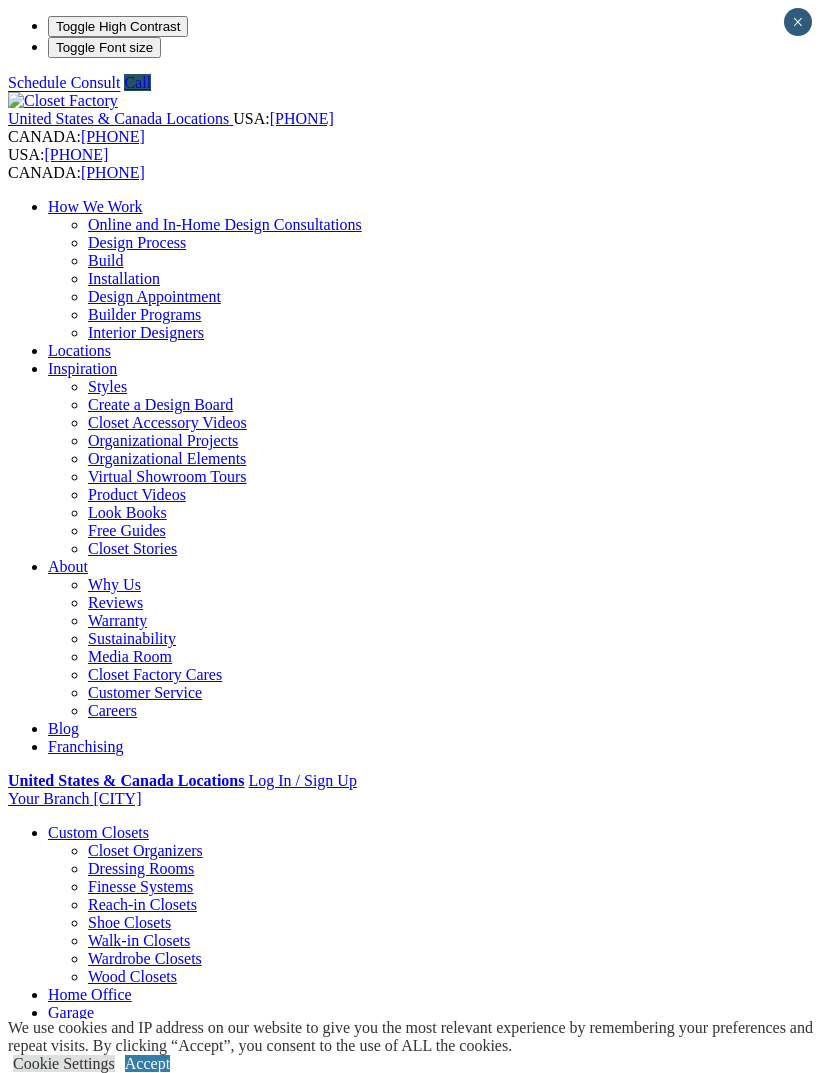 scroll, scrollTop: 0, scrollLeft: 0, axis: both 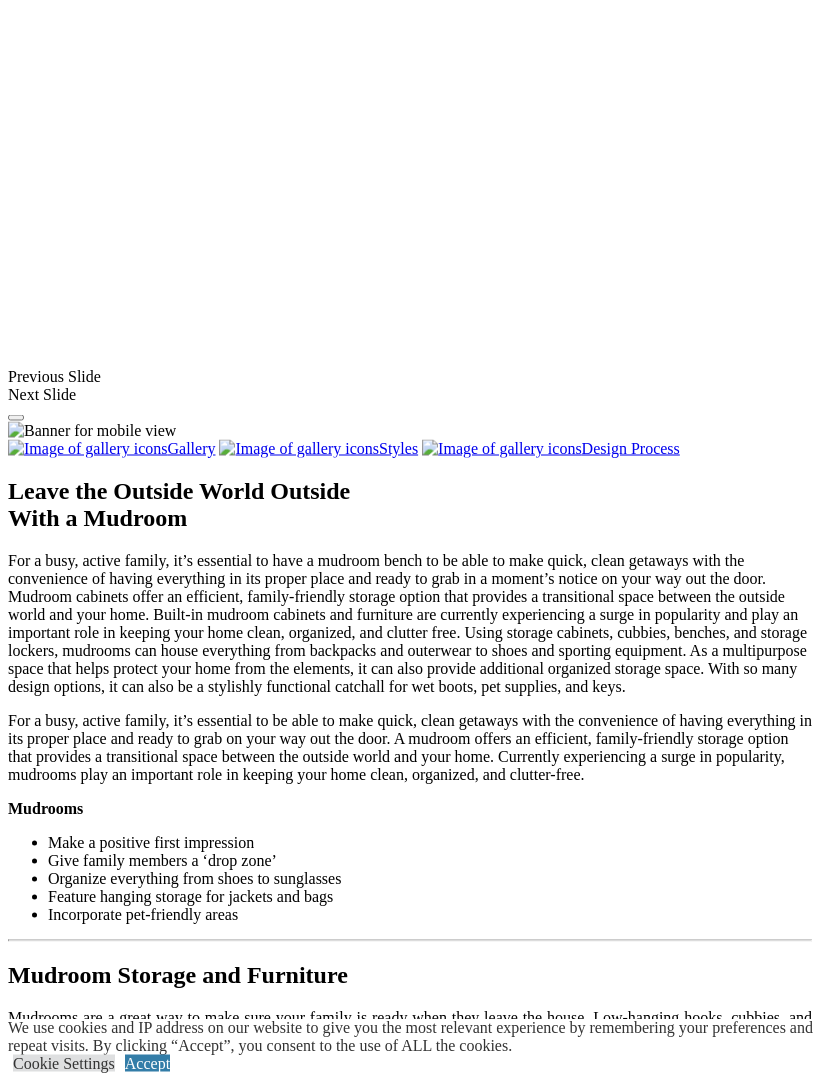 click at bounding box center (199, 1514) 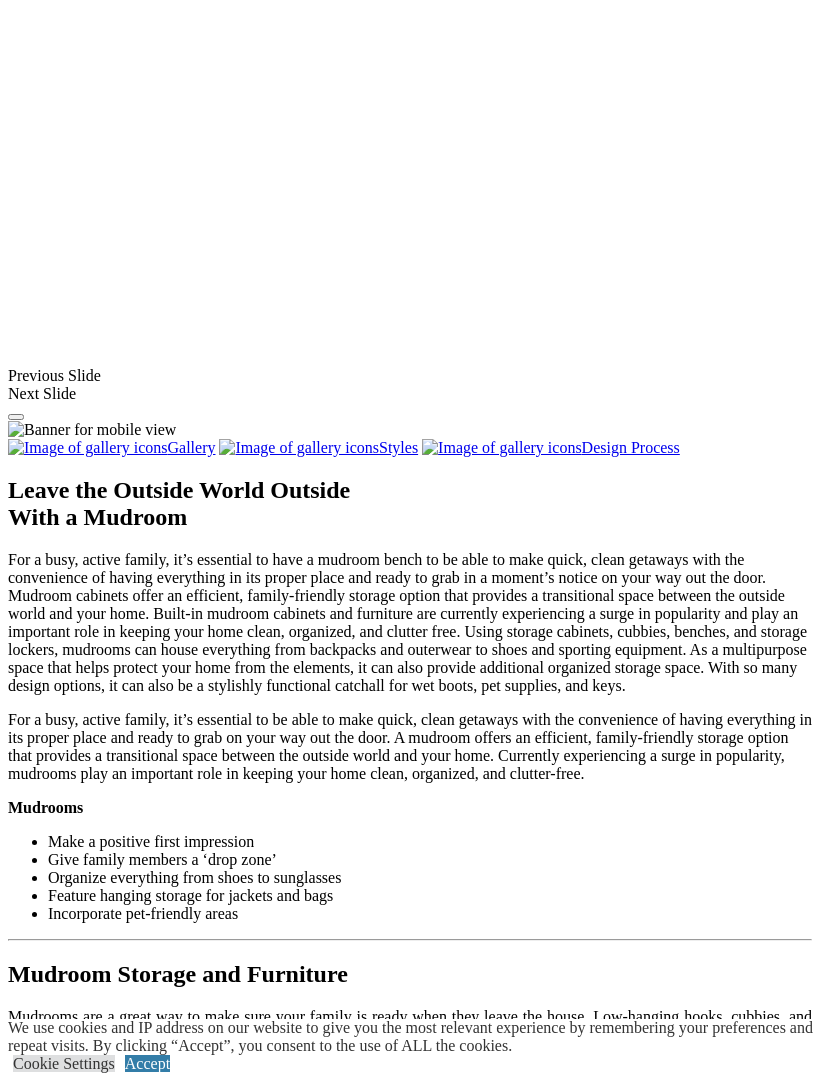 click at bounding box center (8, 36942) 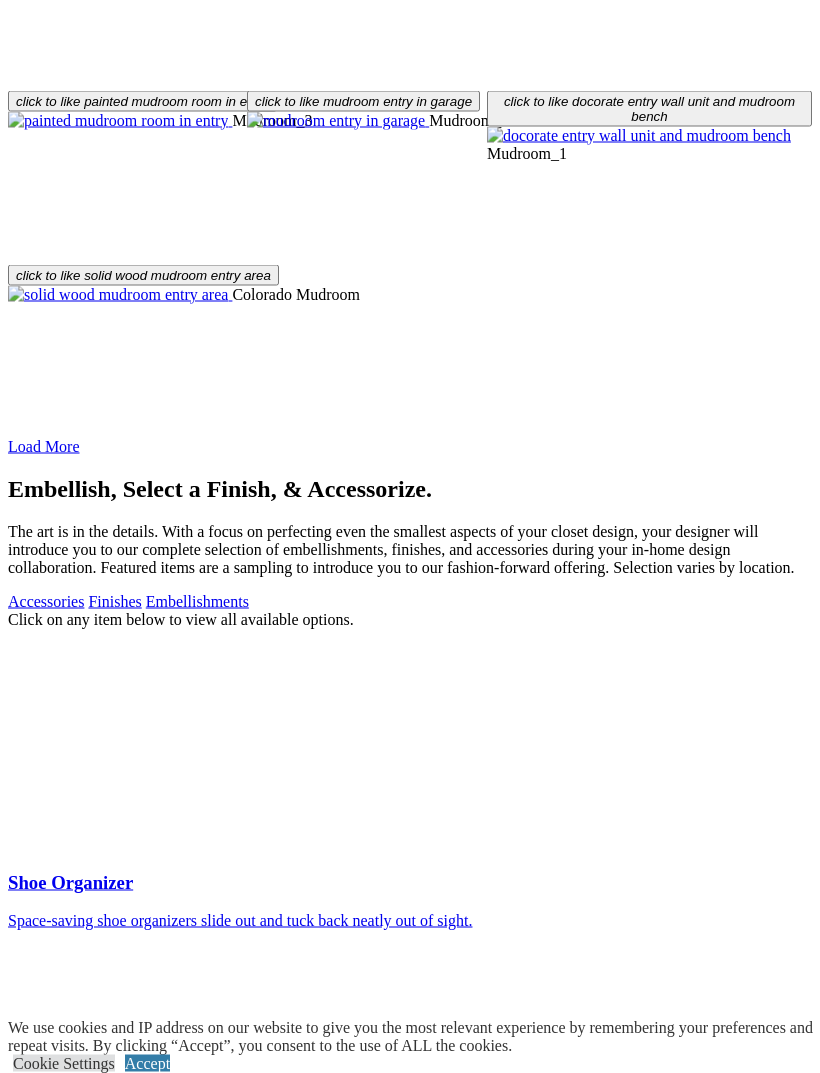 scroll, scrollTop: 3346, scrollLeft: 0, axis: vertical 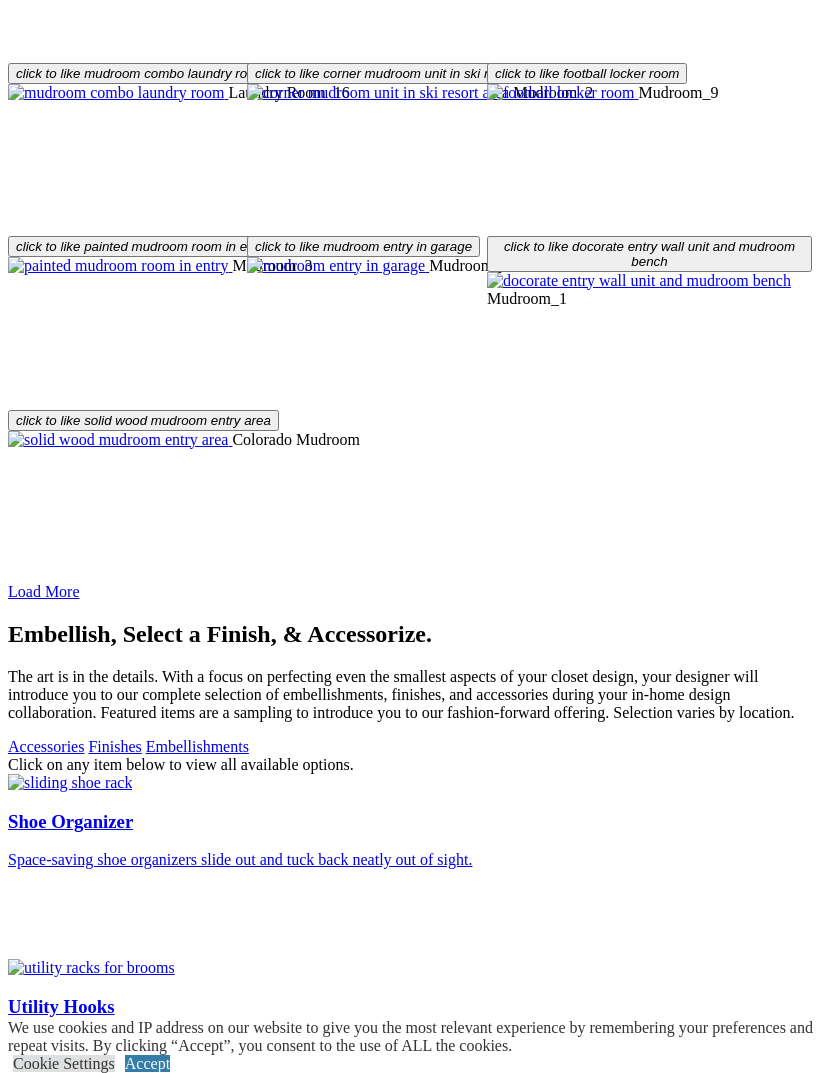 click at bounding box center [129, 1523] 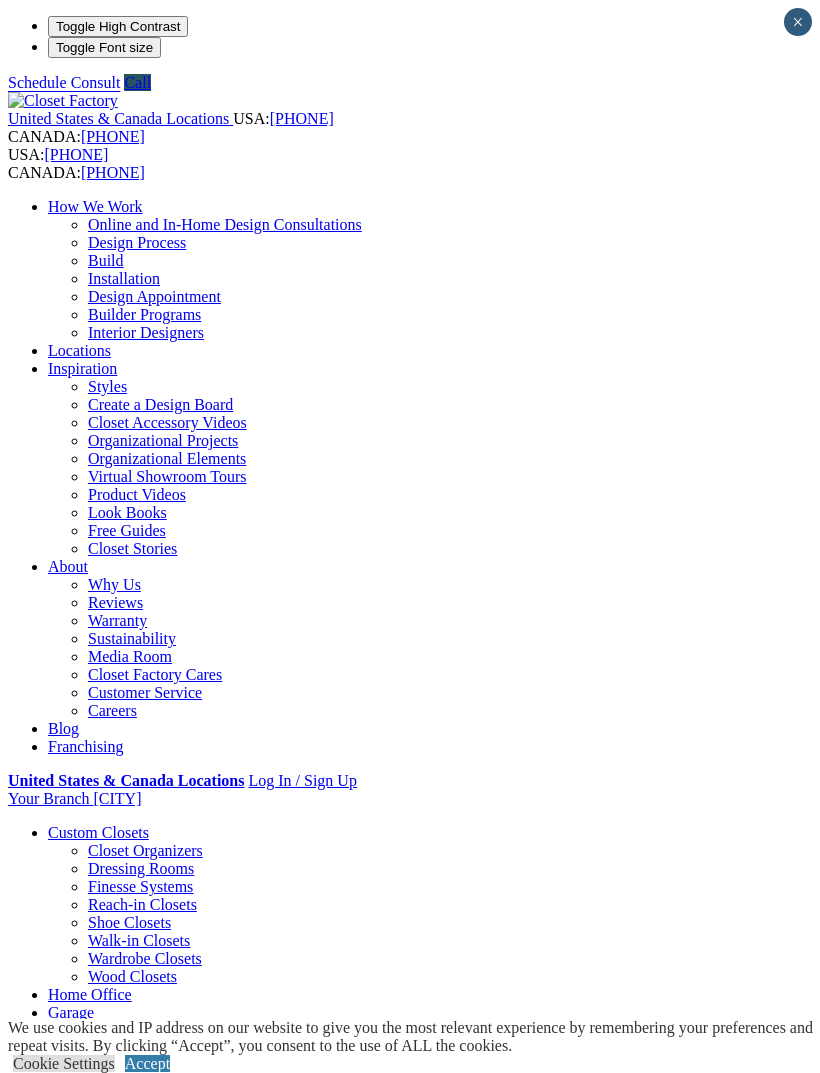 scroll, scrollTop: 402, scrollLeft: 0, axis: vertical 